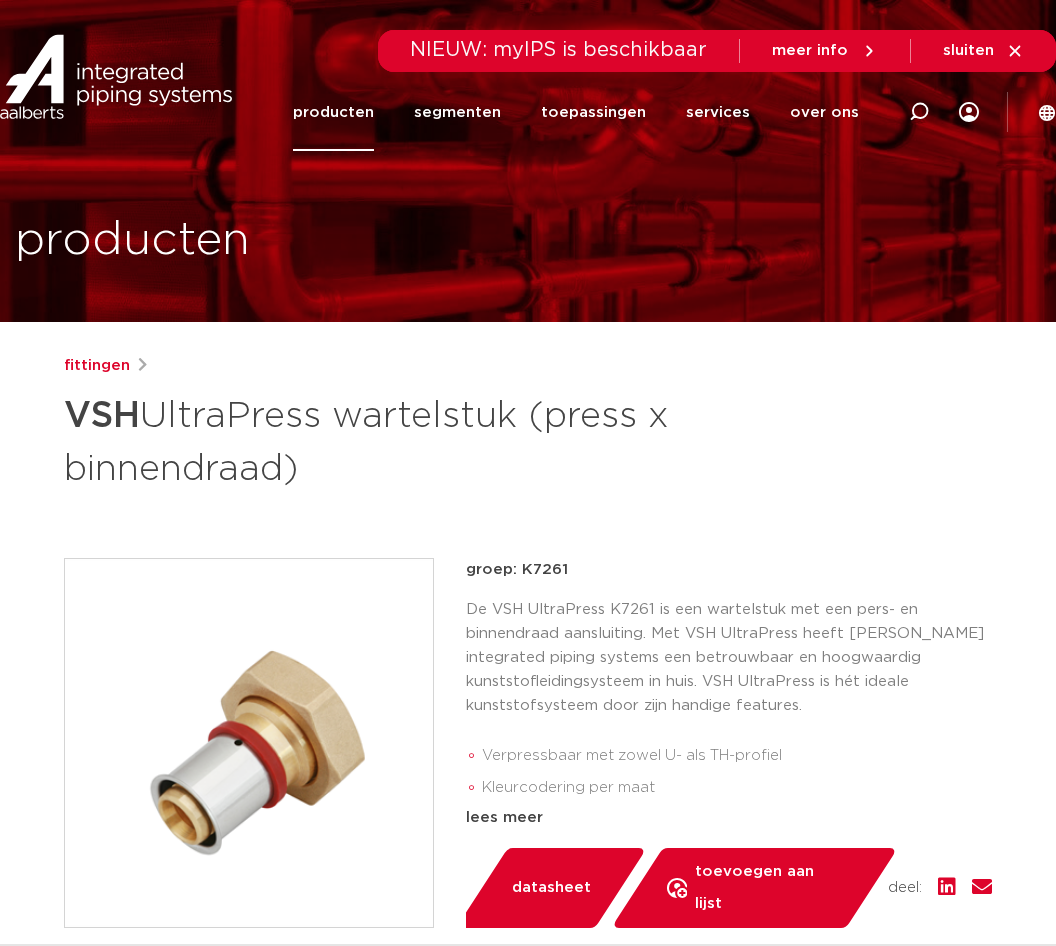 scroll, scrollTop: 0, scrollLeft: 0, axis: both 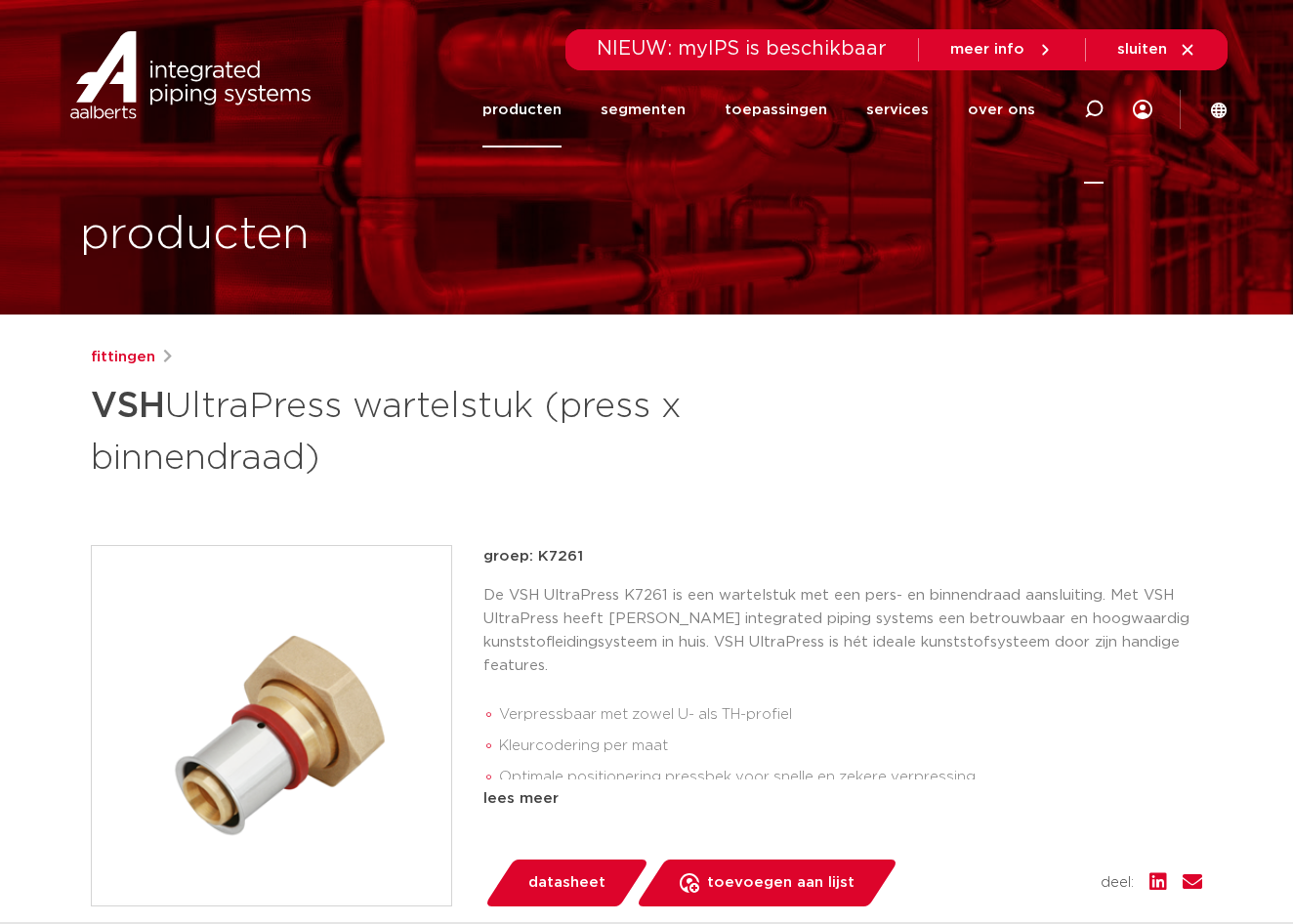 click 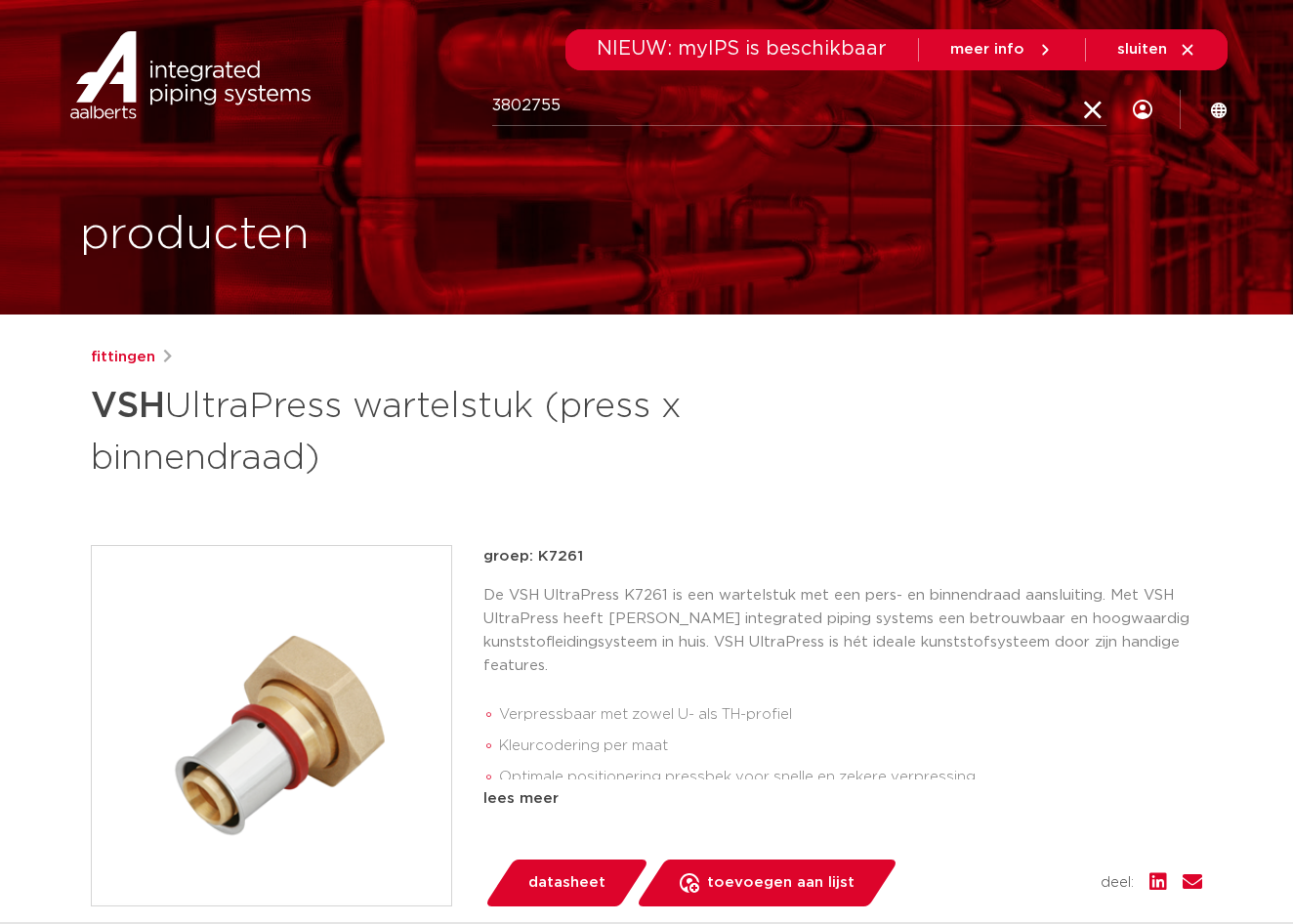 type on "3802755" 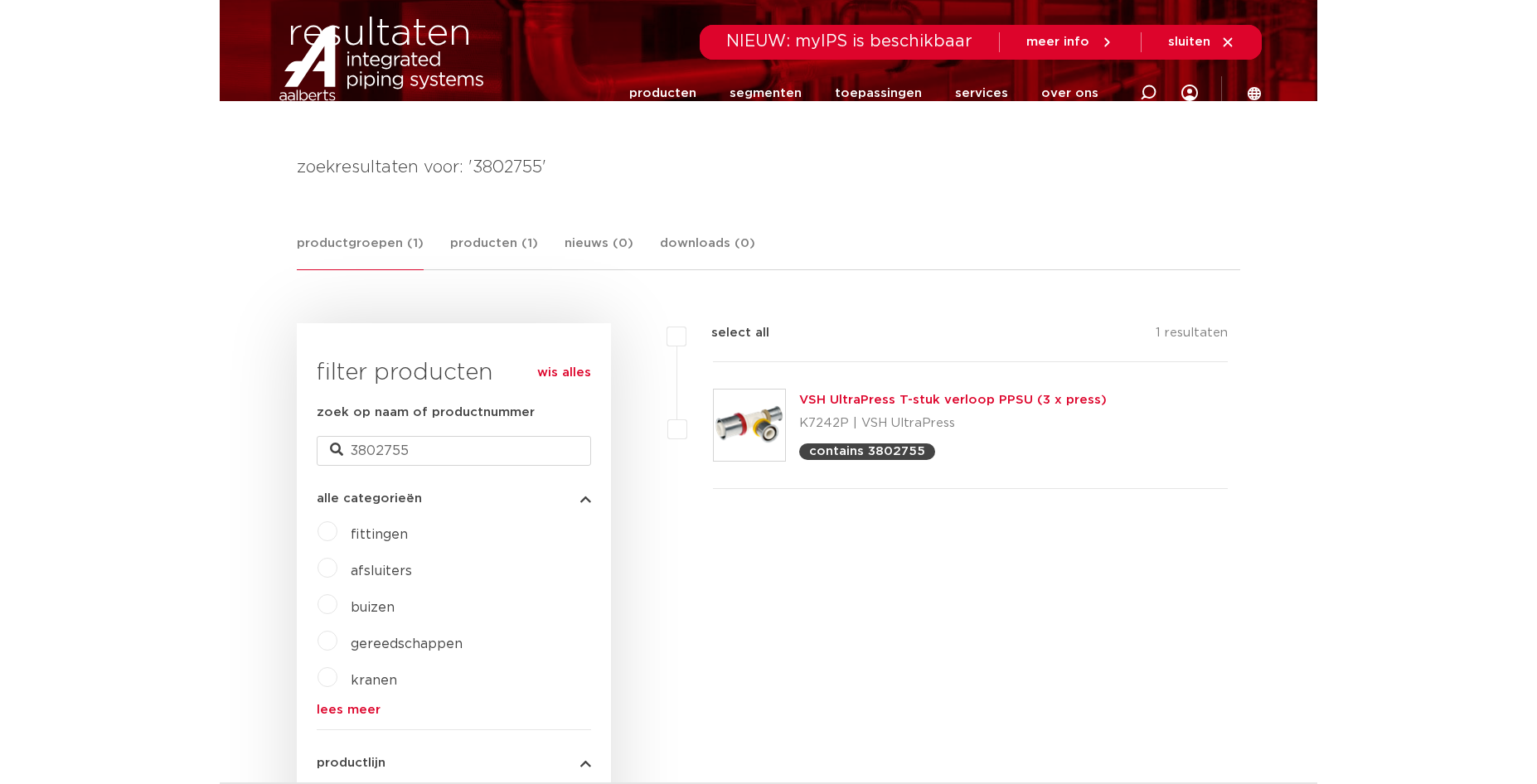 scroll, scrollTop: 0, scrollLeft: 0, axis: both 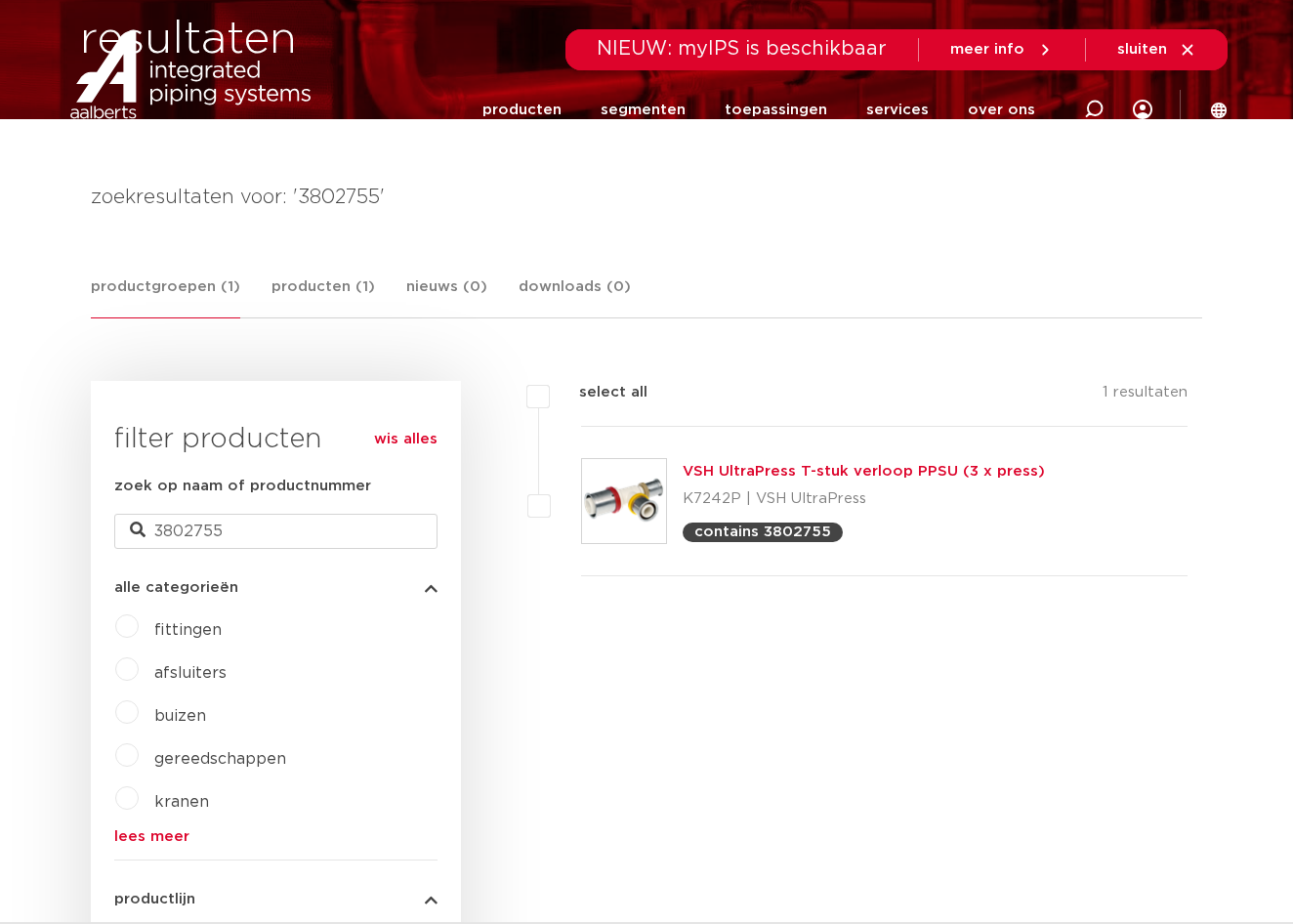 click on "Zoeken
NIEUW: myIPS is beschikbaar
meer info
sluiten
producten
segmenten
toepassingen
services
services overzicht
downloads
Aalberts IPS design service" at bounding box center (646, 1168) 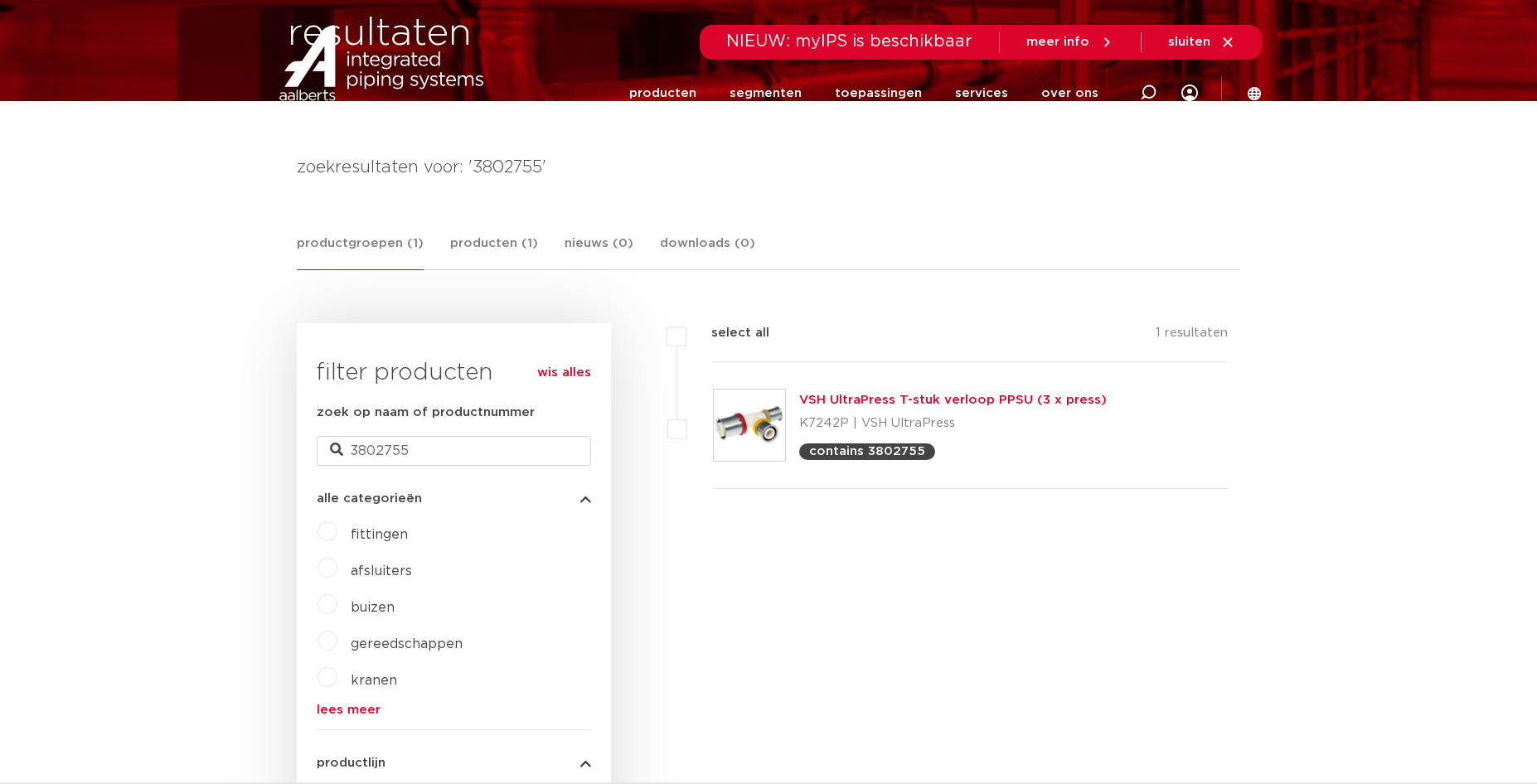 click on "zoekresultaten voor: '3802755'" at bounding box center [768, 167] 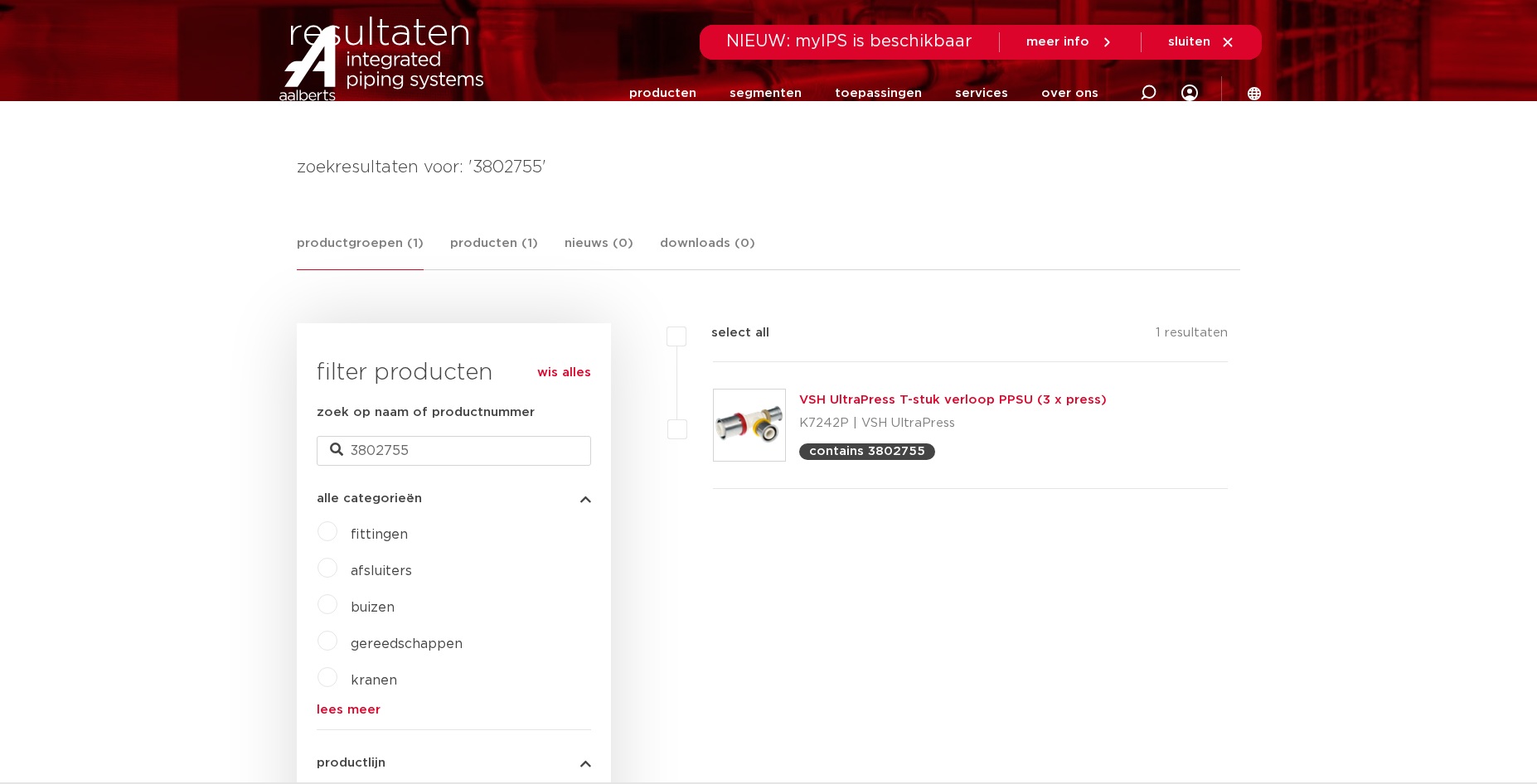 click at bounding box center (749, 425) 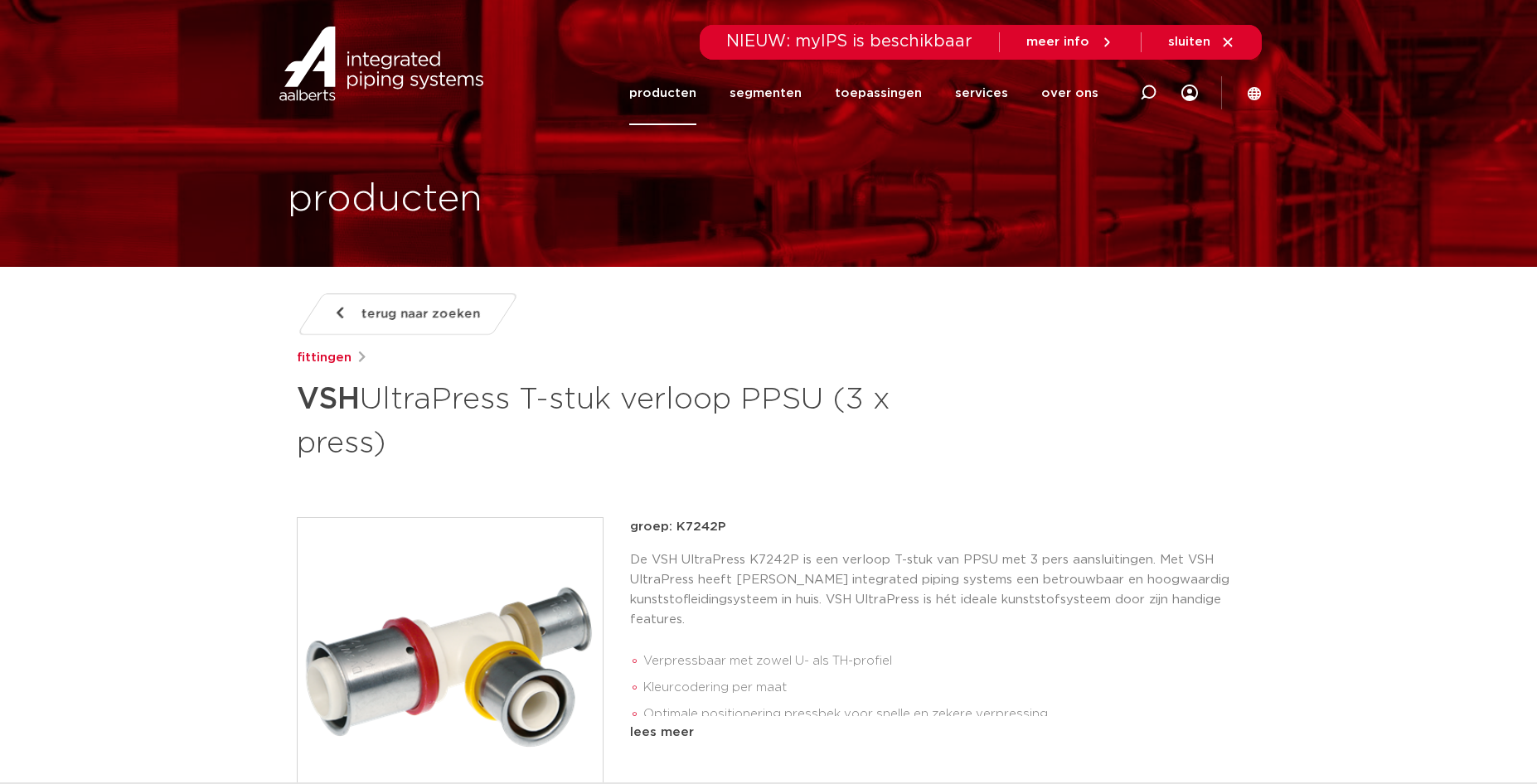 scroll, scrollTop: 0, scrollLeft: 0, axis: both 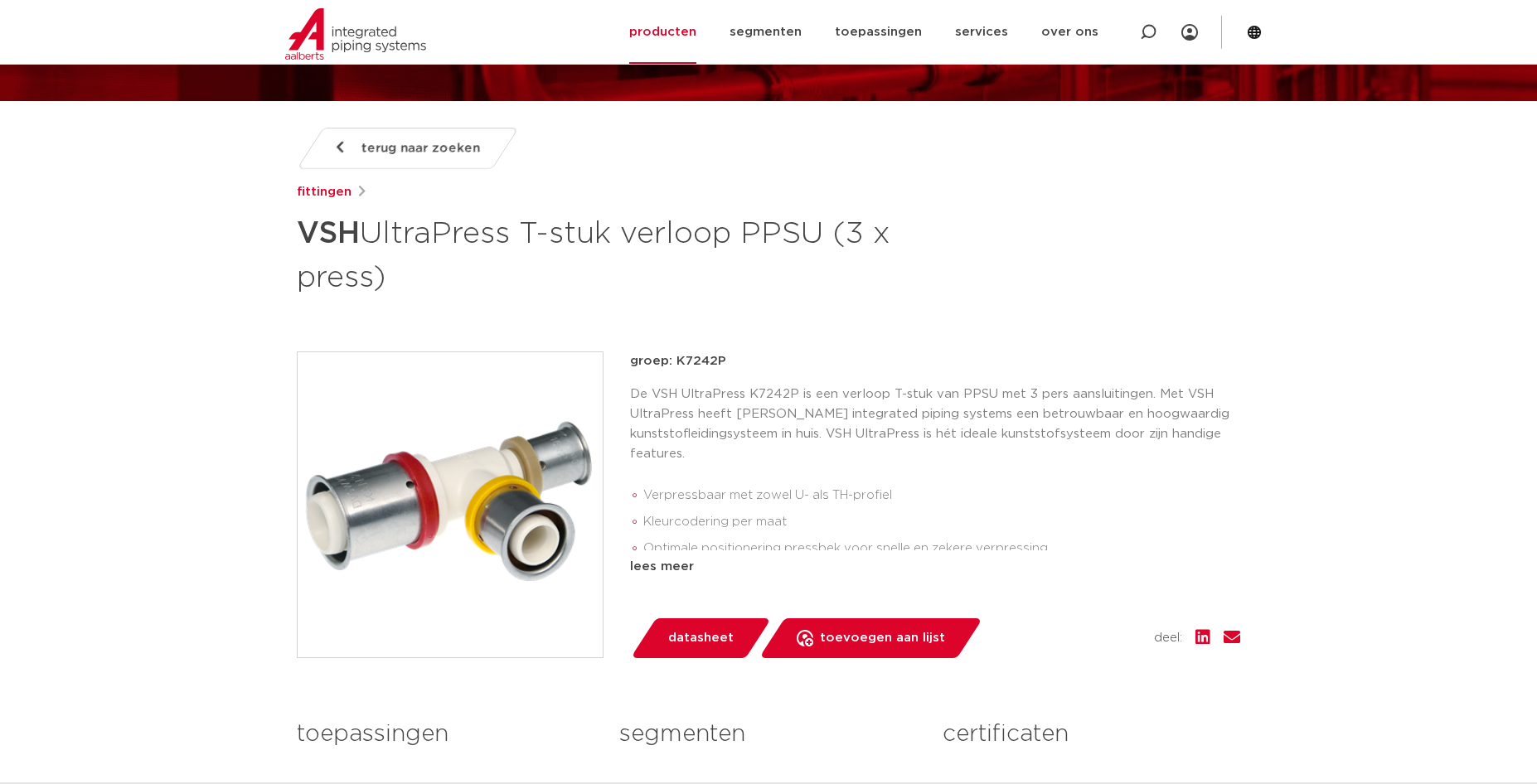 drag, startPoint x: 602, startPoint y: 454, endPoint x: 582, endPoint y: 447, distance: 21.18962 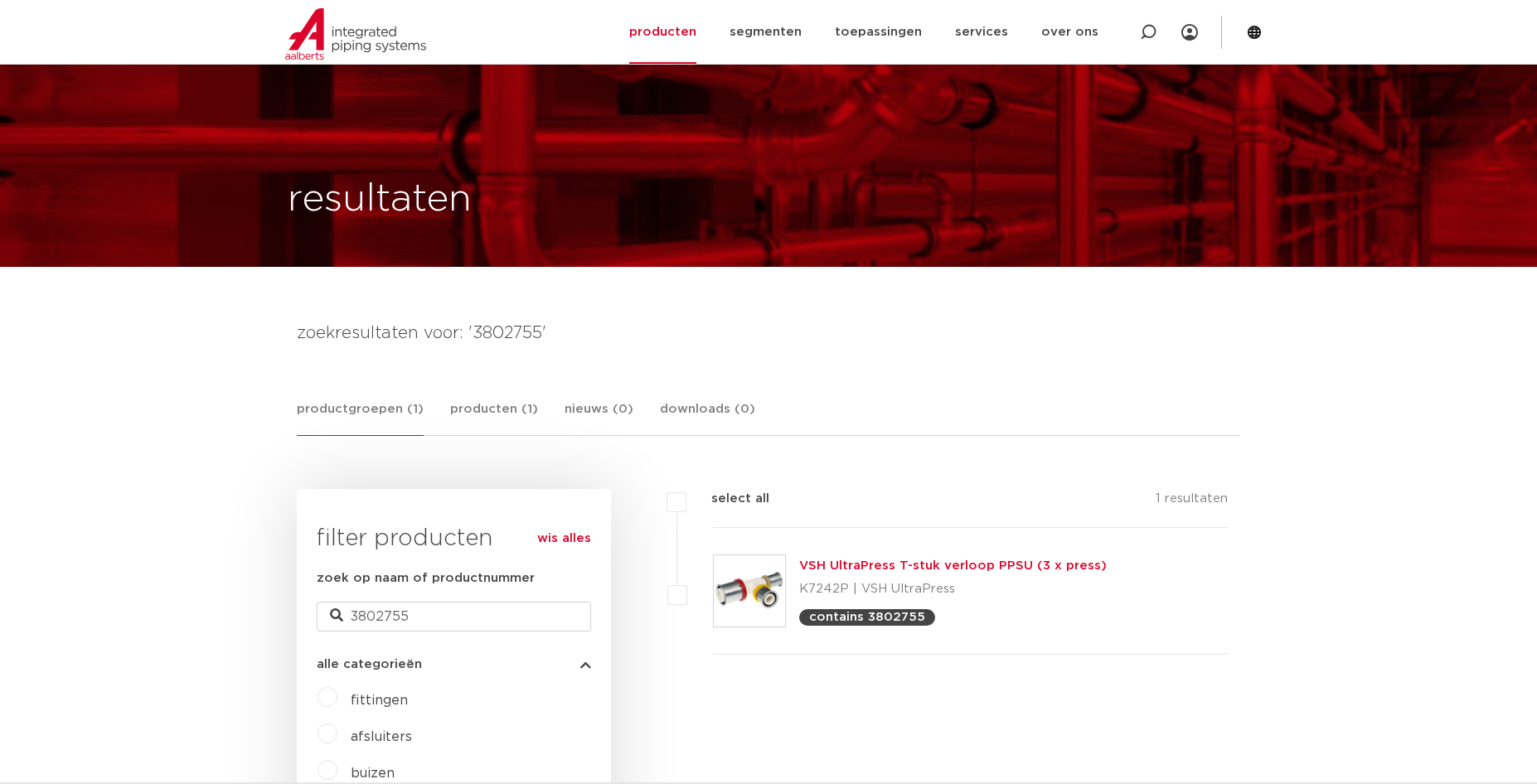 scroll, scrollTop: 166, scrollLeft: 0, axis: vertical 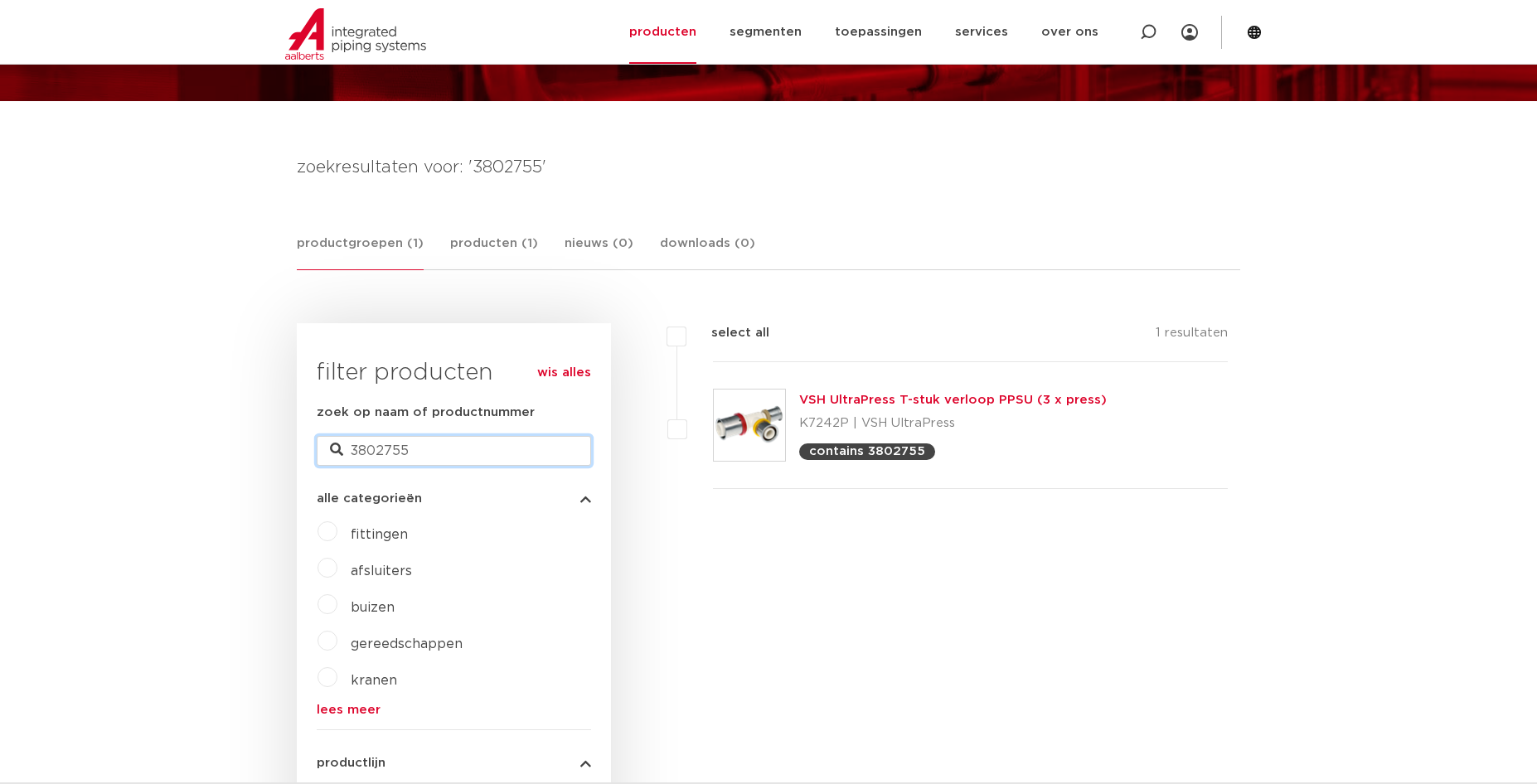 click on "3802755" at bounding box center (453, 451) 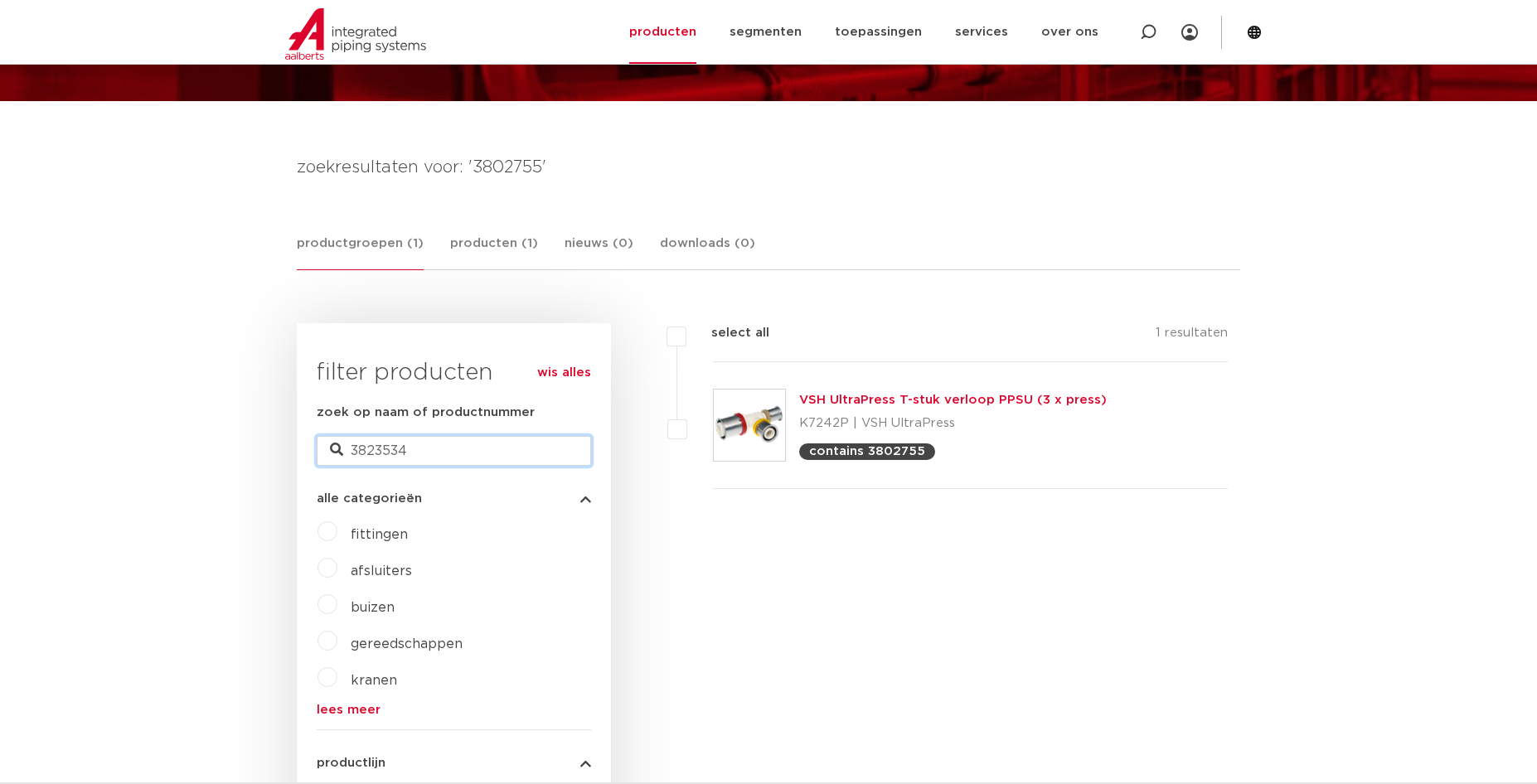 type on "3823534" 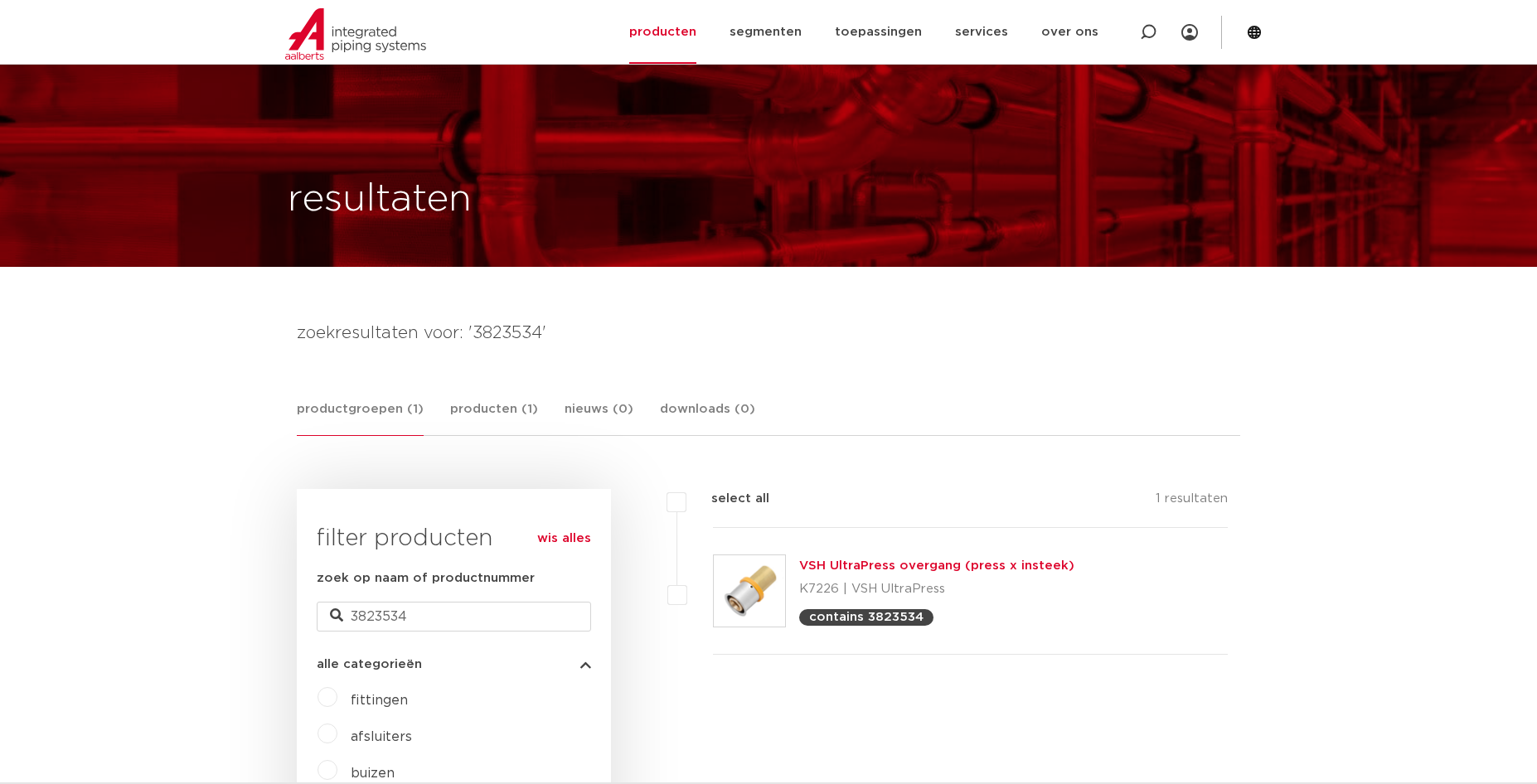 scroll, scrollTop: 166, scrollLeft: 0, axis: vertical 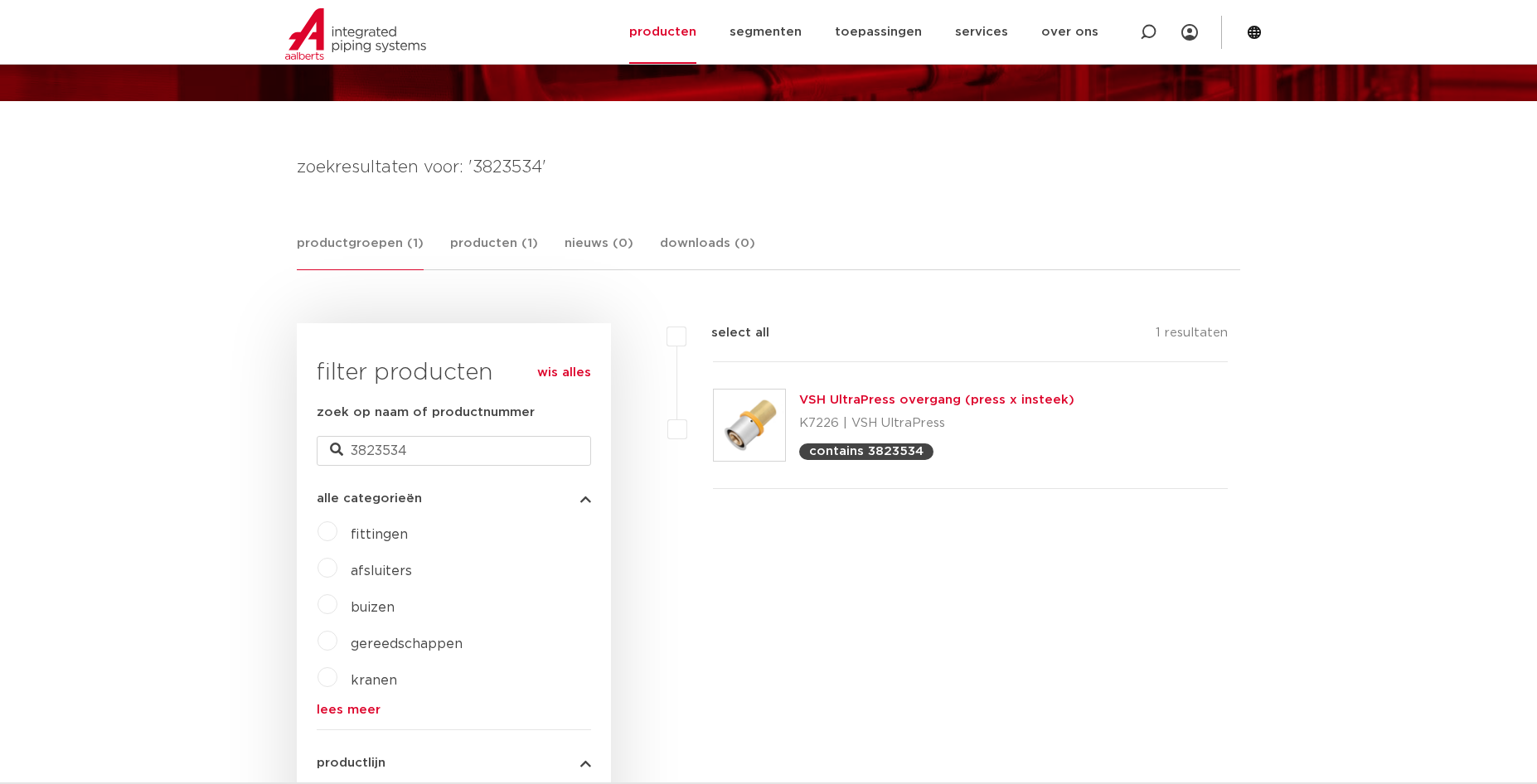 click at bounding box center [749, 425] 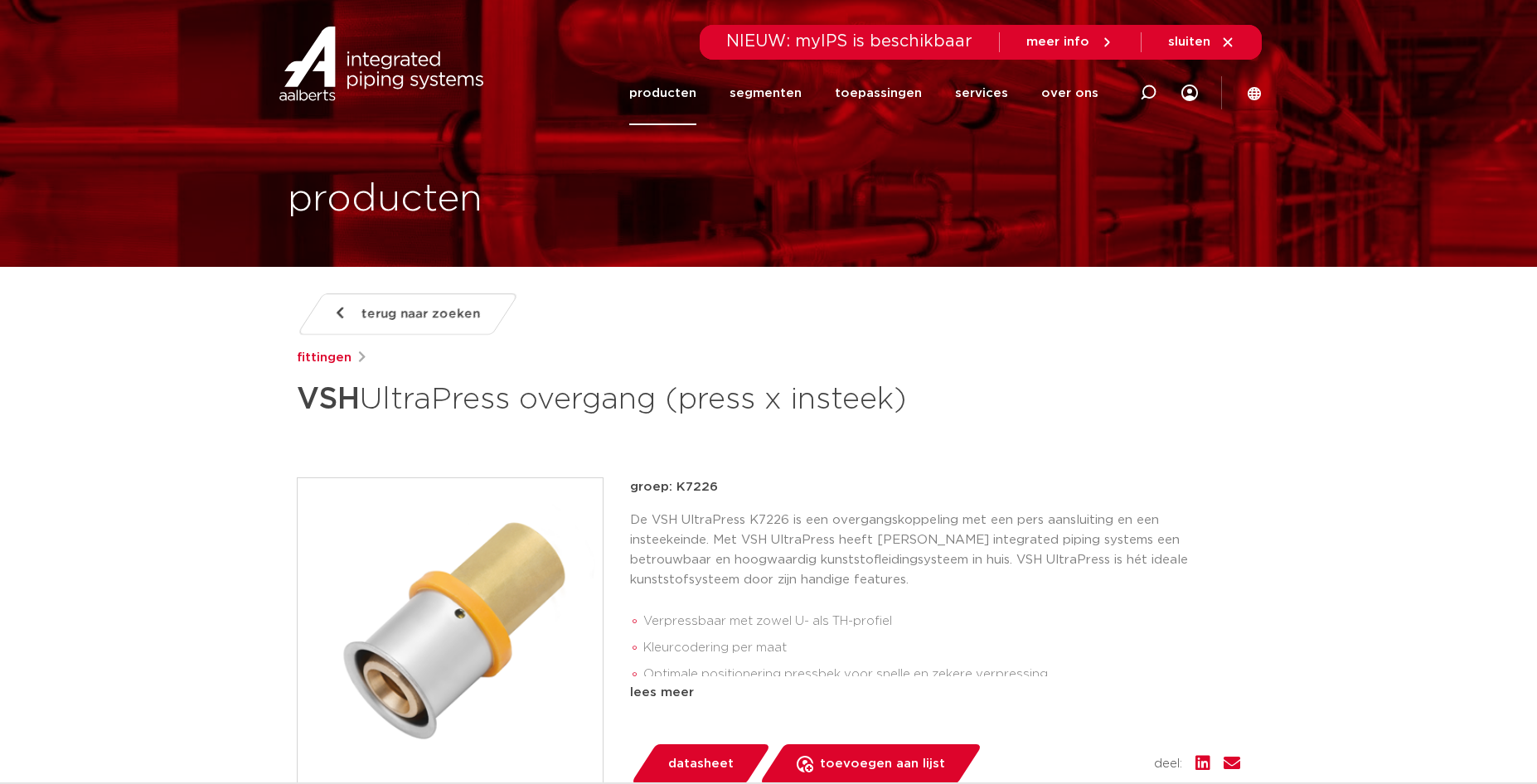 scroll, scrollTop: 0, scrollLeft: 0, axis: both 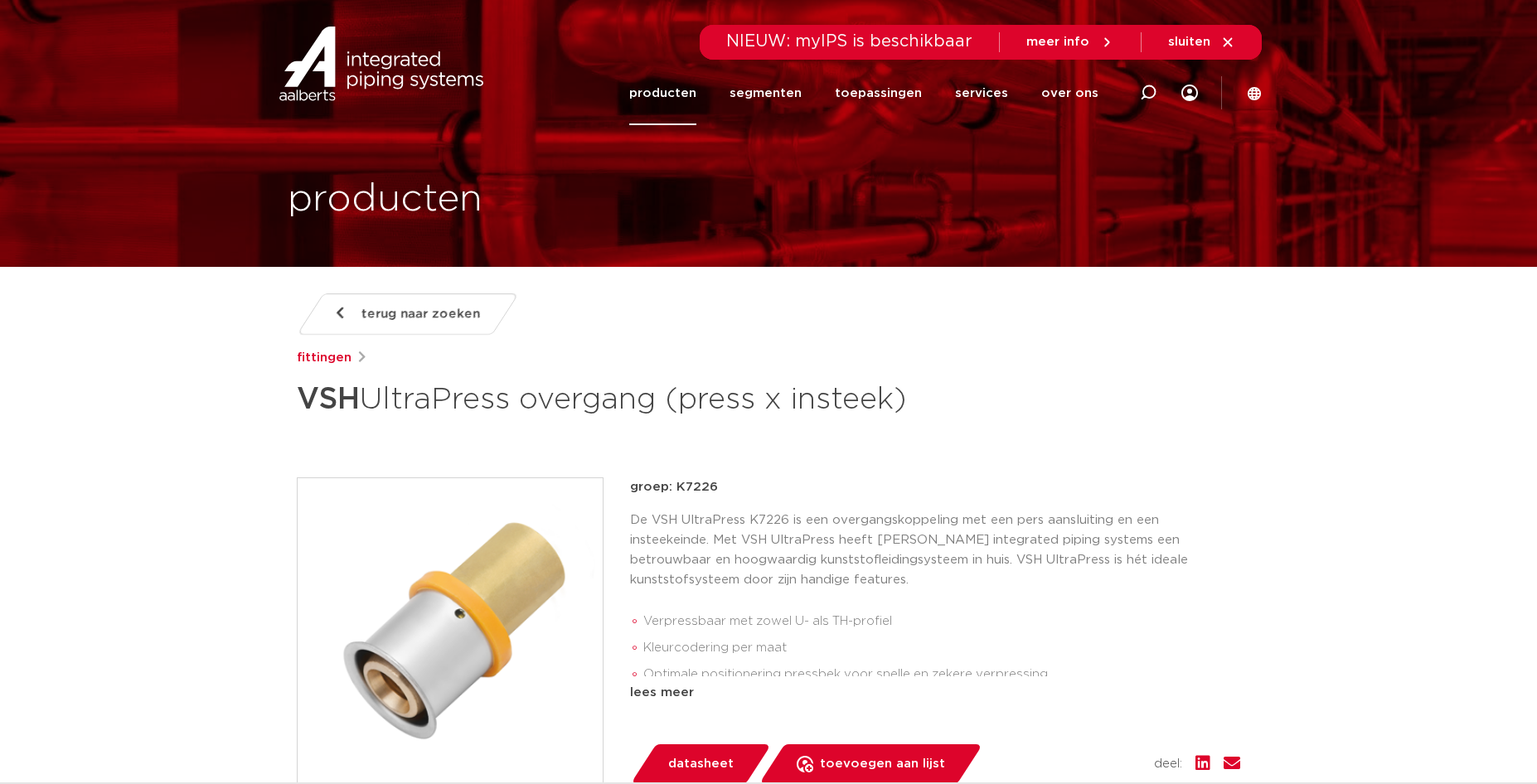 click at bounding box center [381, 64] 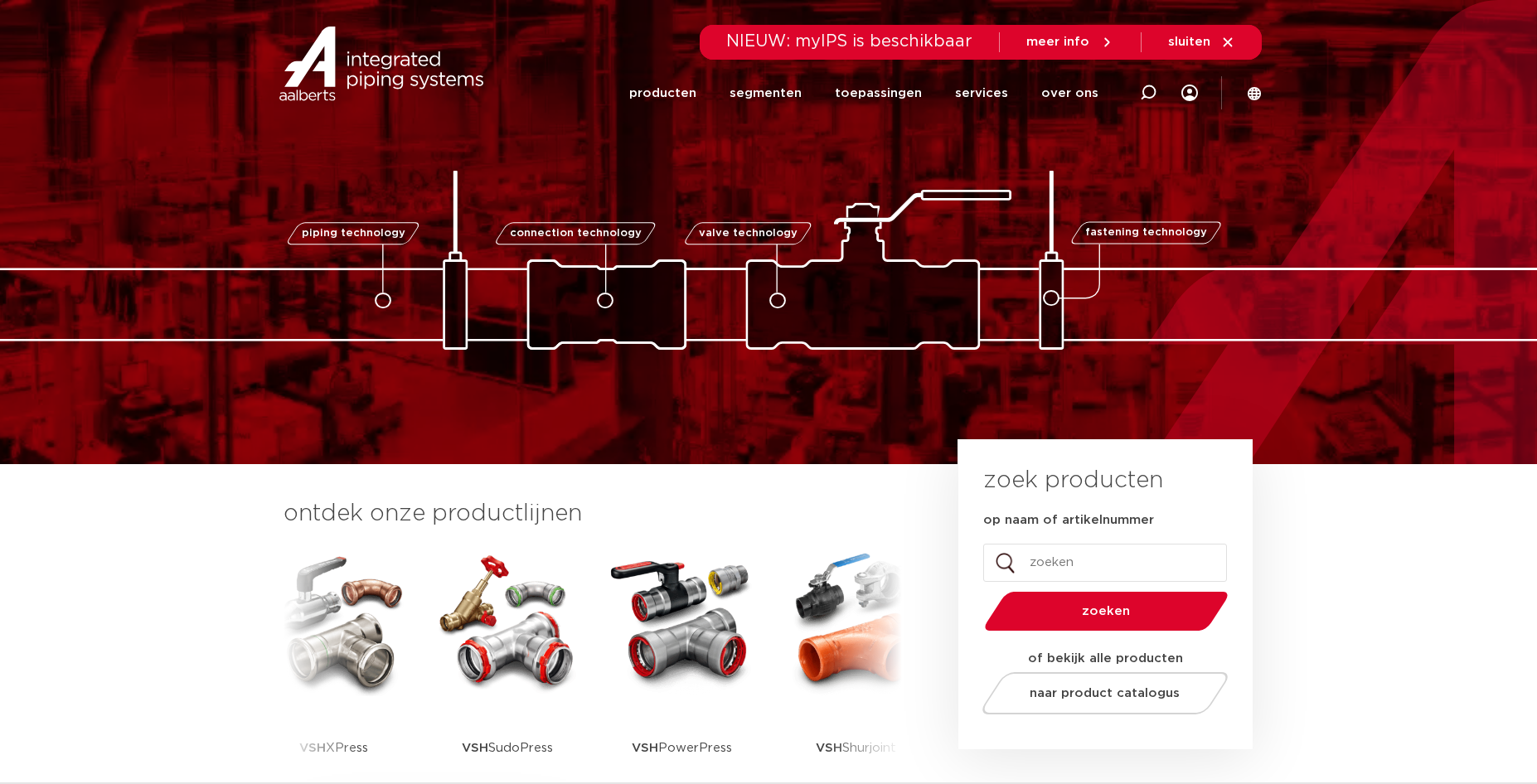 scroll, scrollTop: 0, scrollLeft: 0, axis: both 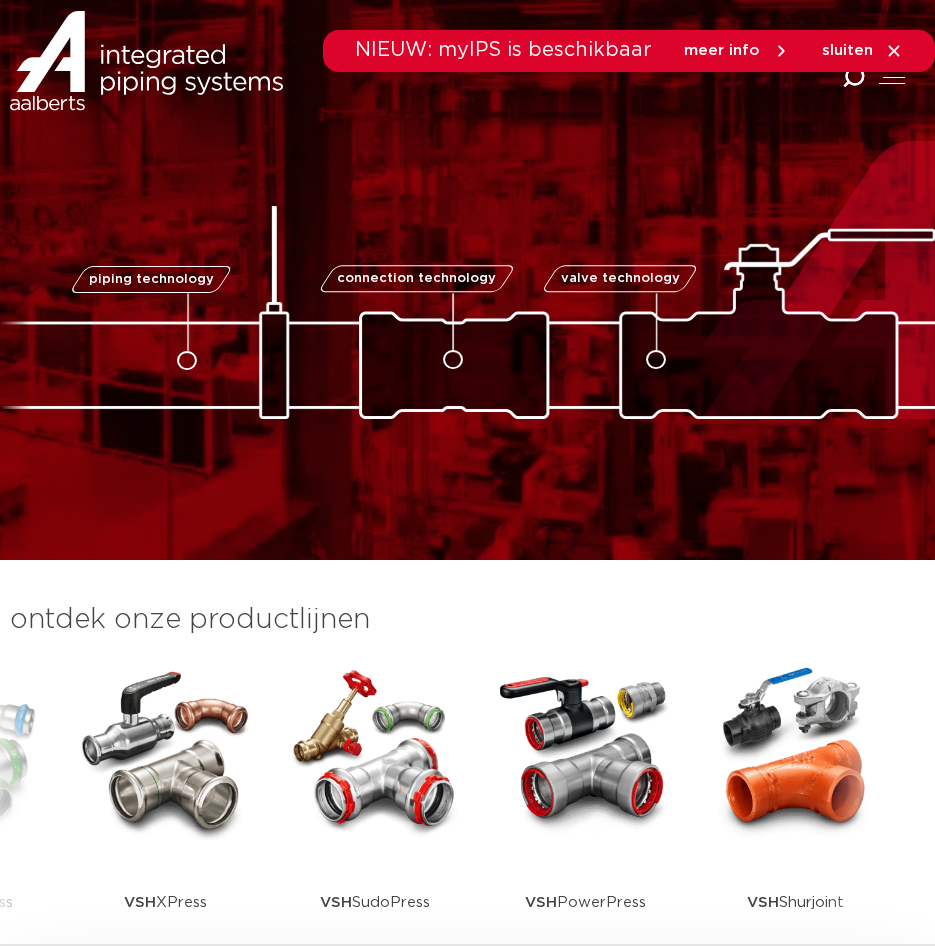 click 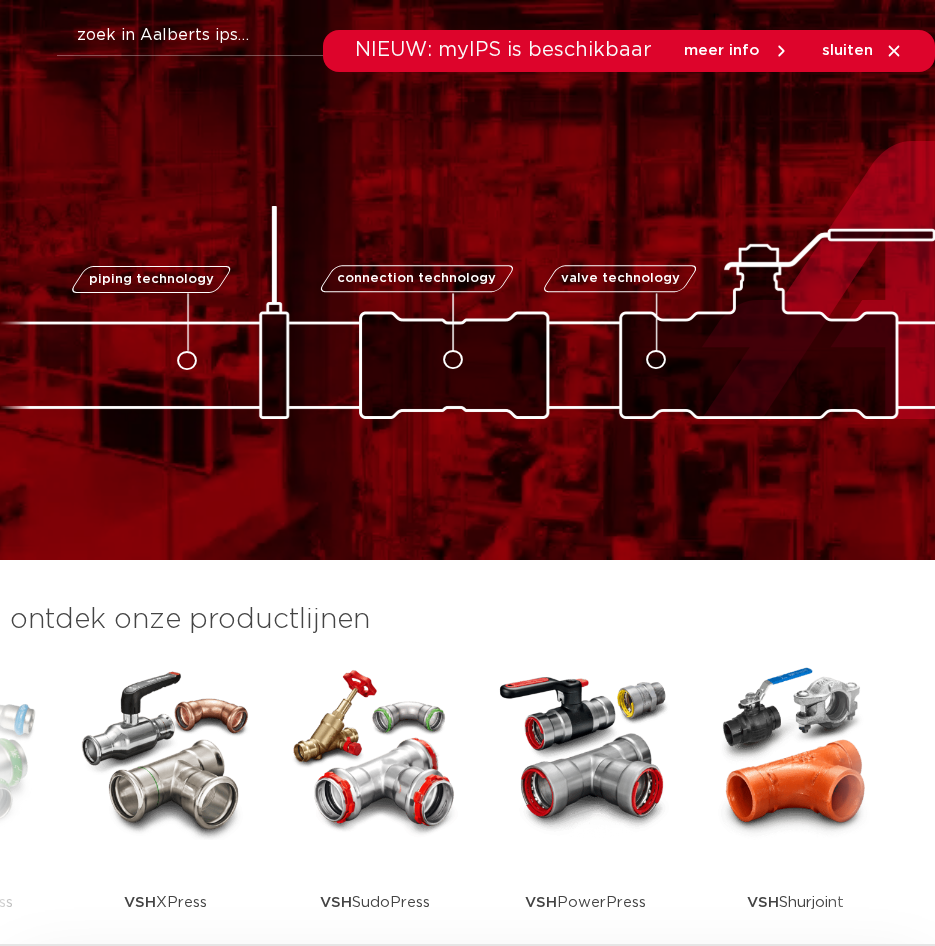 click on "NIEUW: myIPS is beschikbaar
meer info
sluiten" at bounding box center (467, 51) 